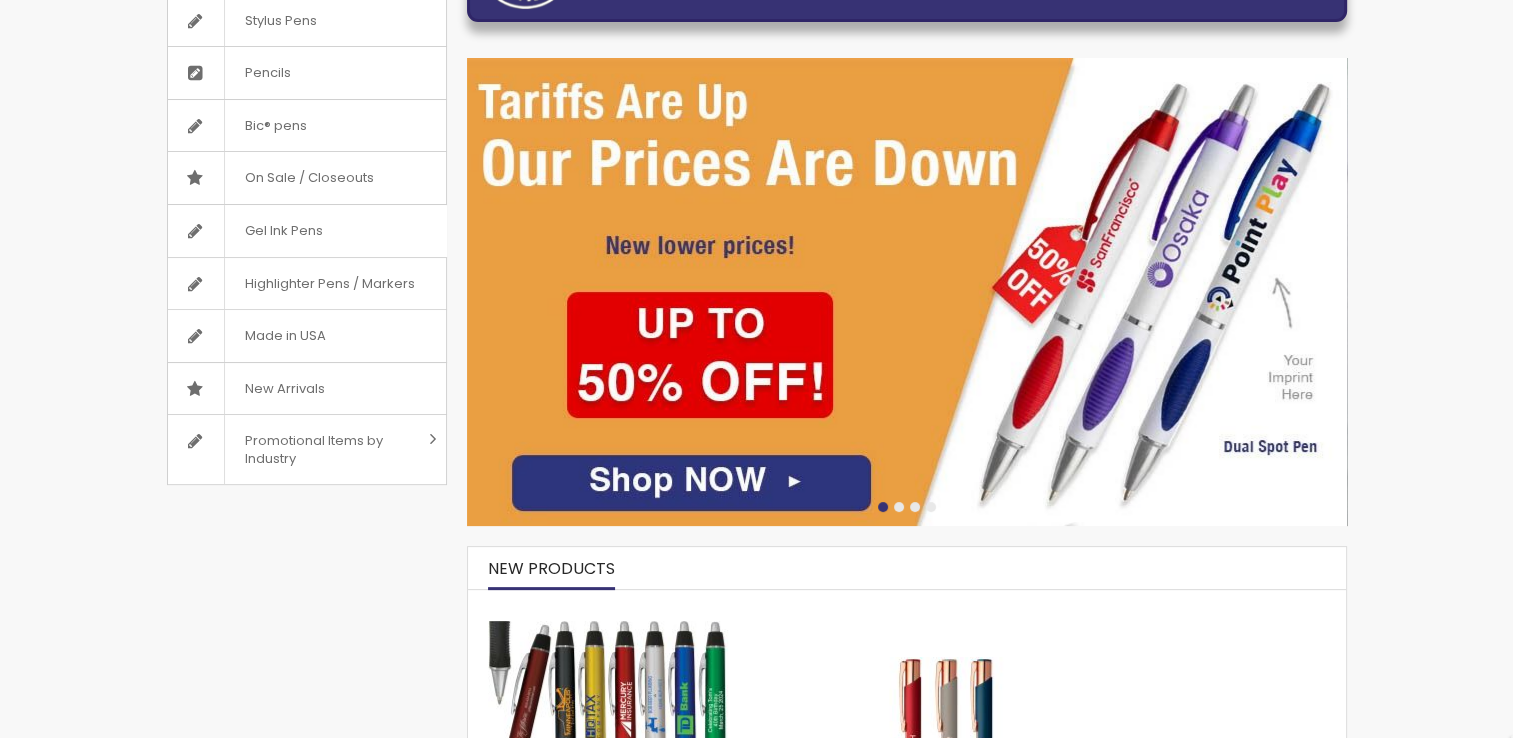 scroll, scrollTop: 400, scrollLeft: 0, axis: vertical 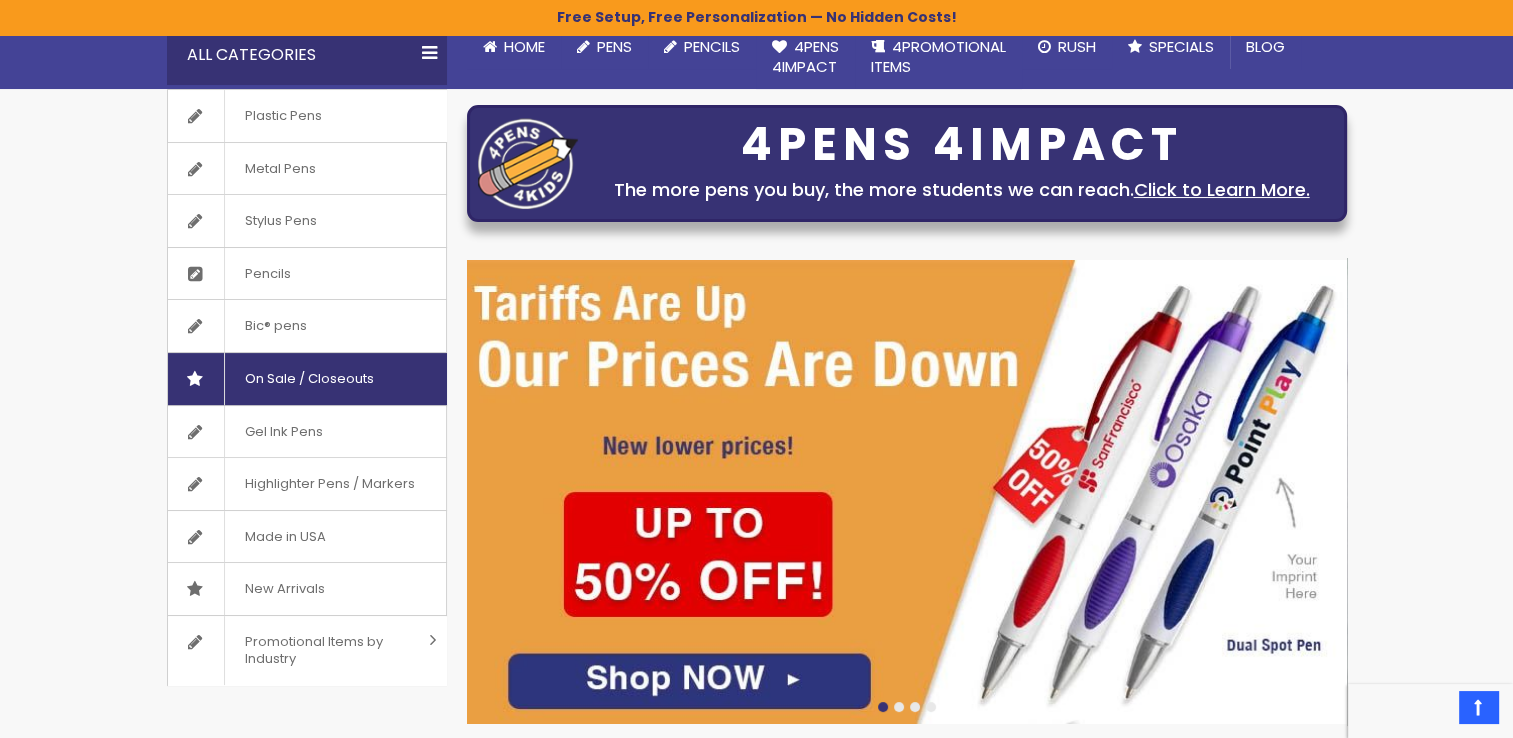 click on "On Sale / Closeouts" at bounding box center [309, 379] 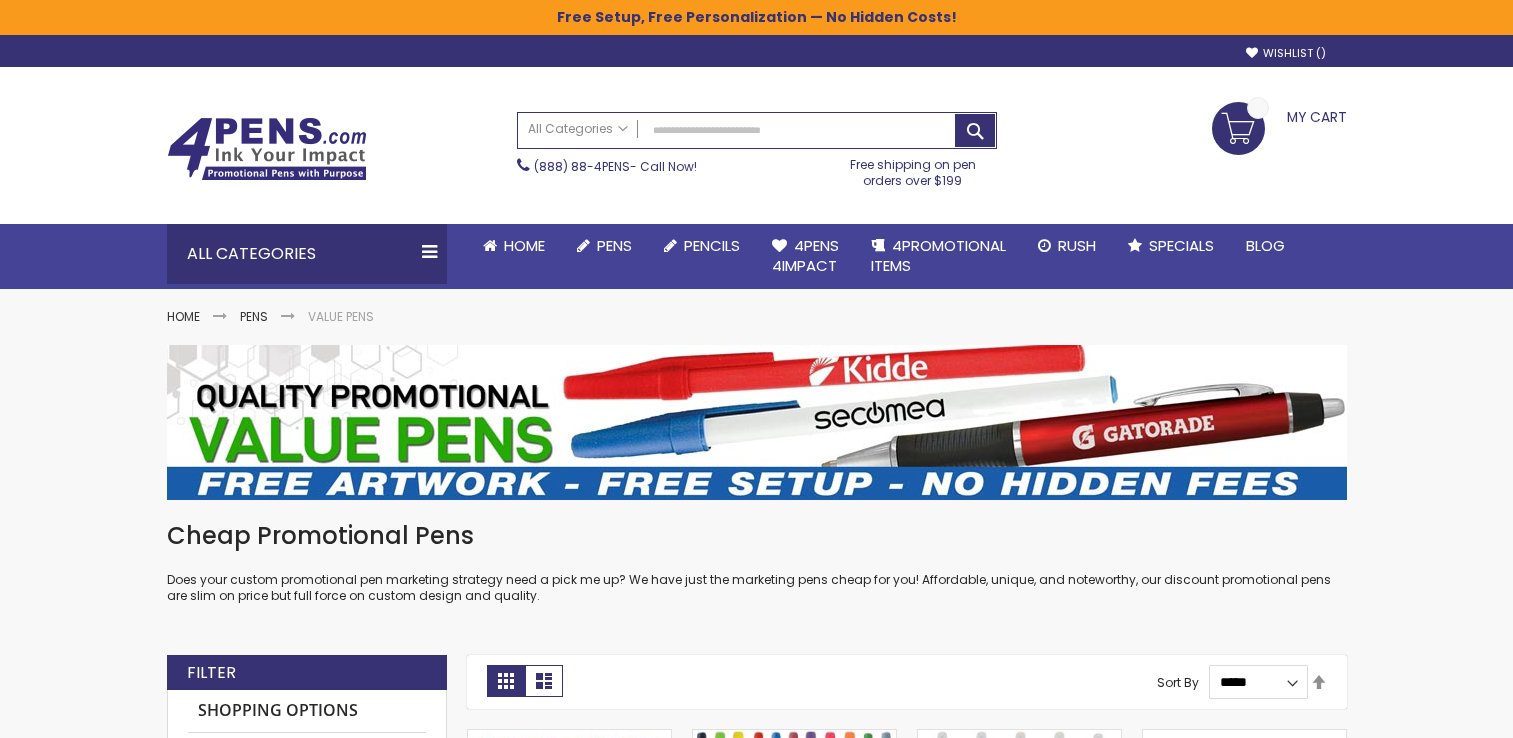 scroll, scrollTop: 0, scrollLeft: 0, axis: both 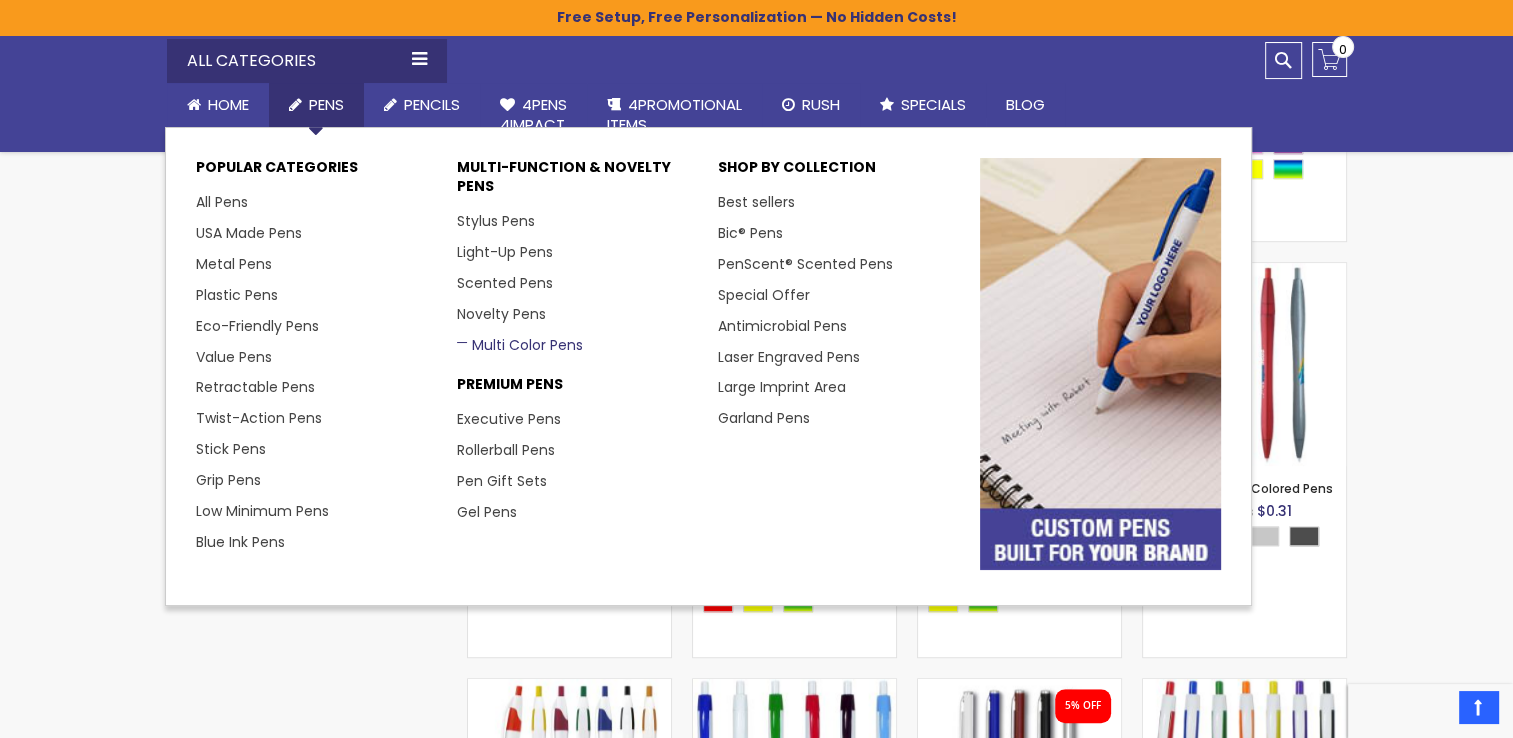 click on "Multi Color Pens" at bounding box center [520, 345] 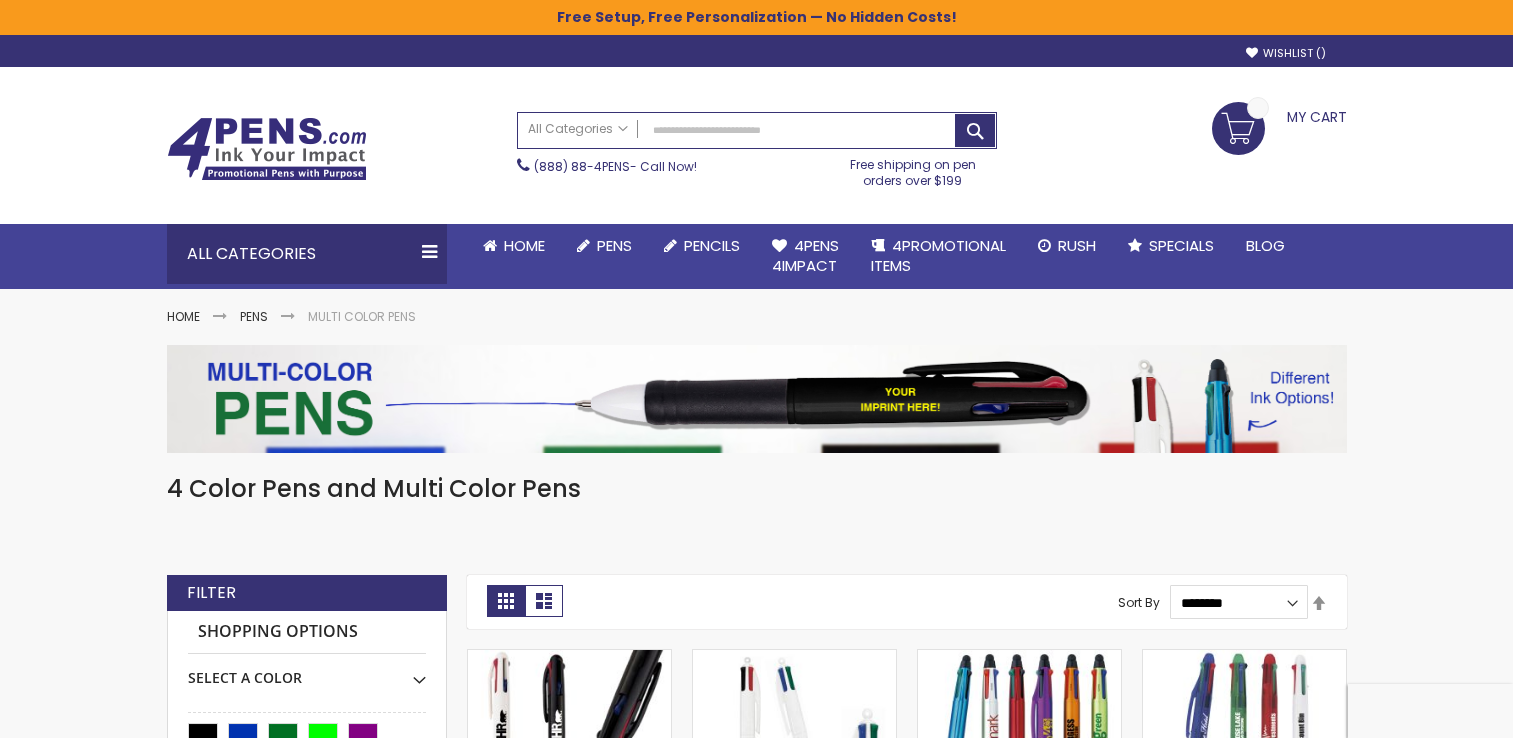 scroll, scrollTop: 0, scrollLeft: 0, axis: both 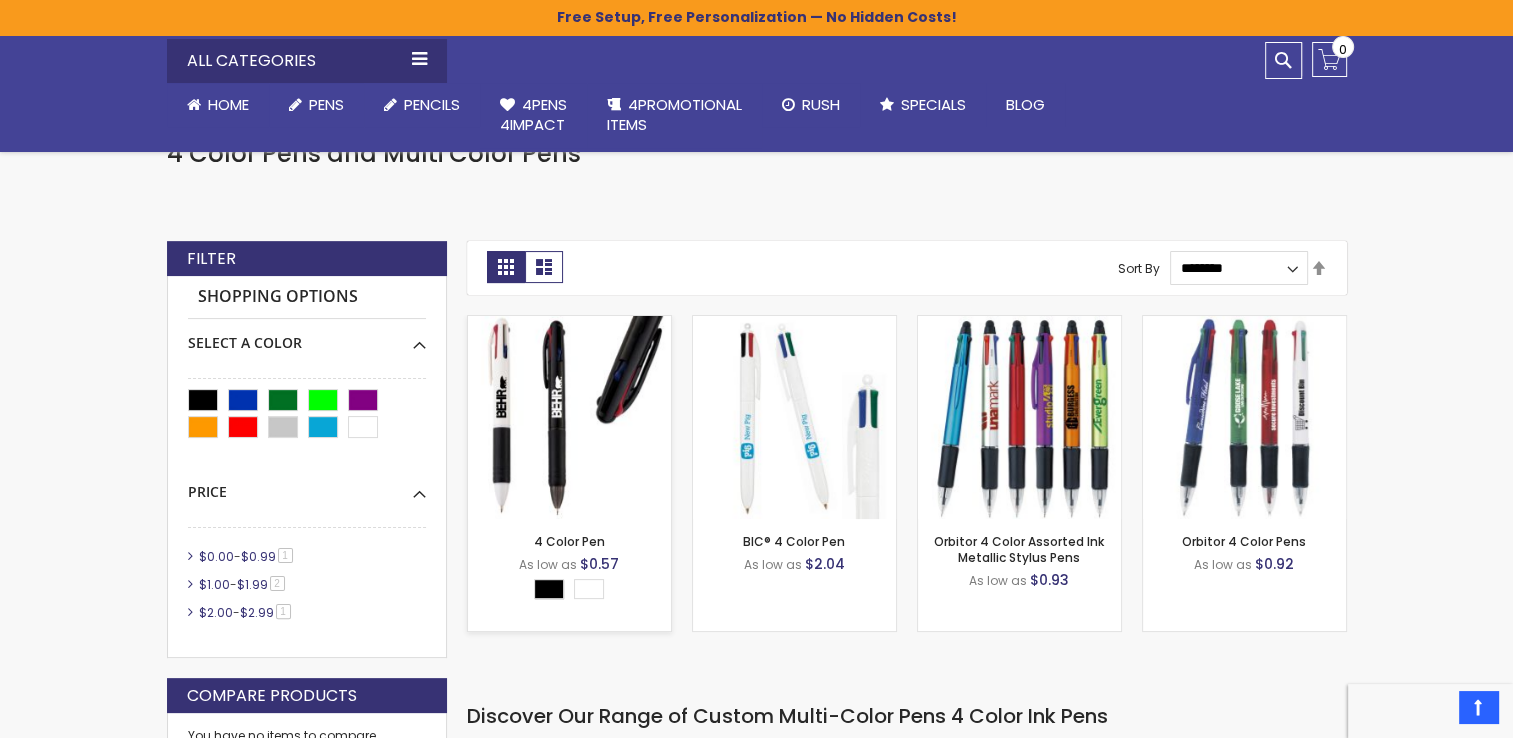click at bounding box center (569, 417) 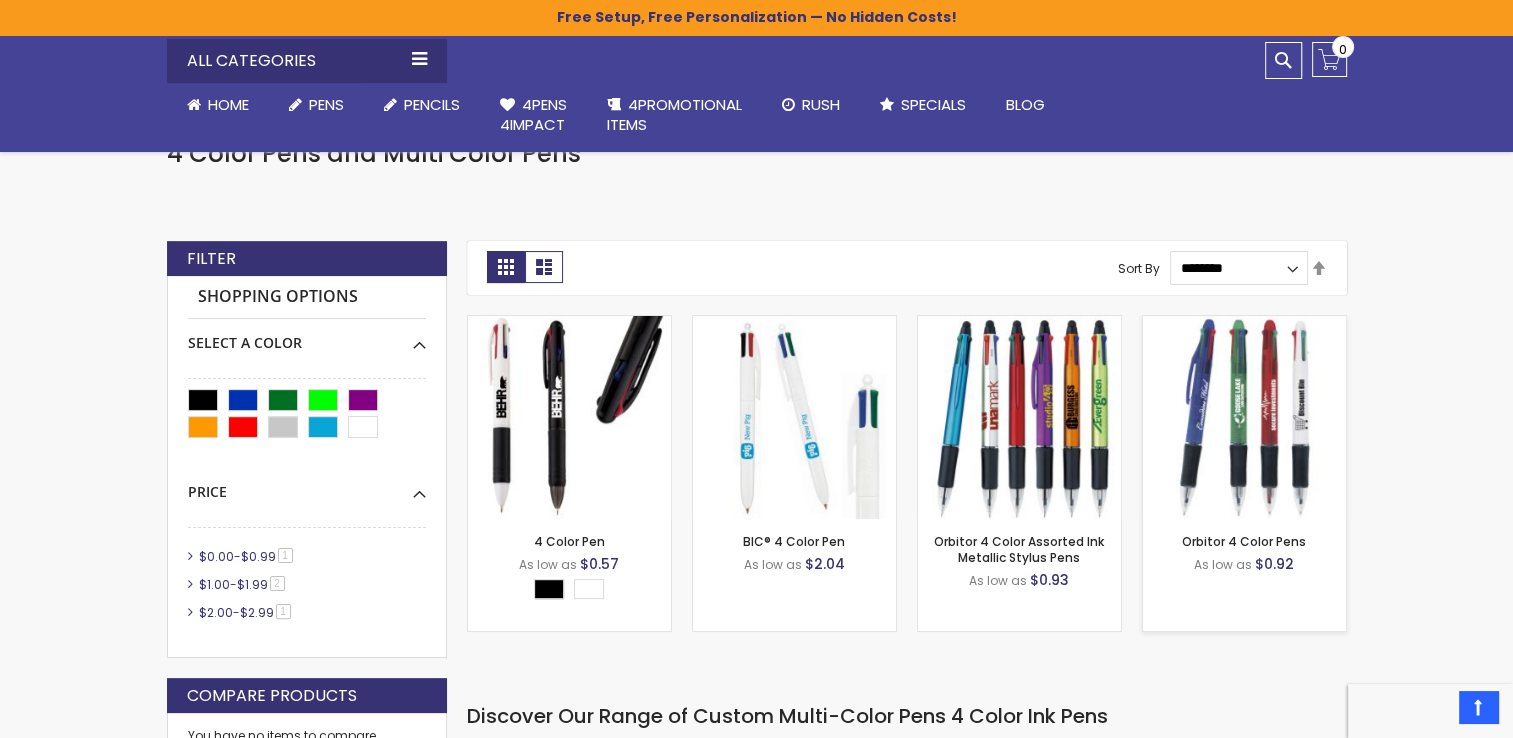 click at bounding box center (1244, 417) 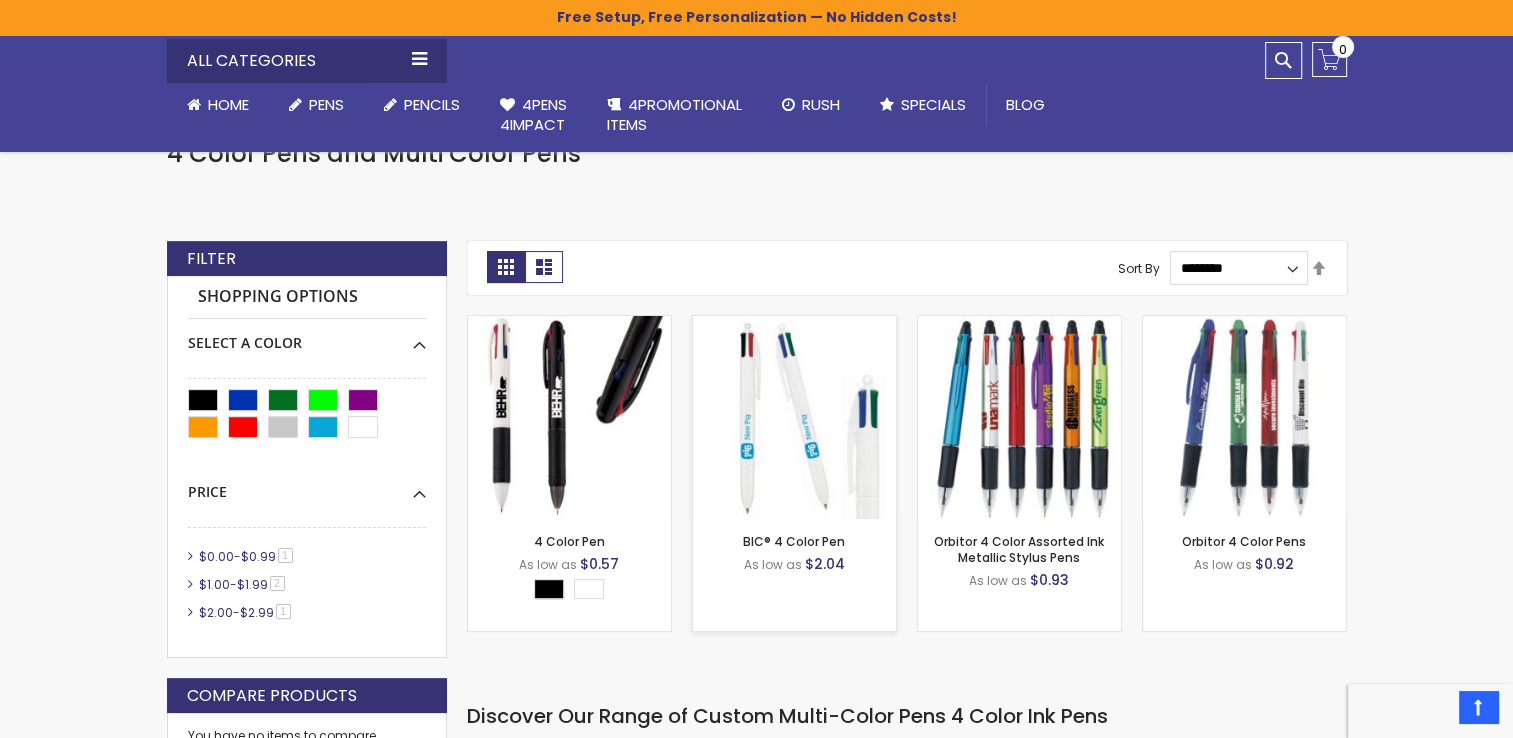 click on "-
***
+
Add to Cart" at bounding box center (794, 486) 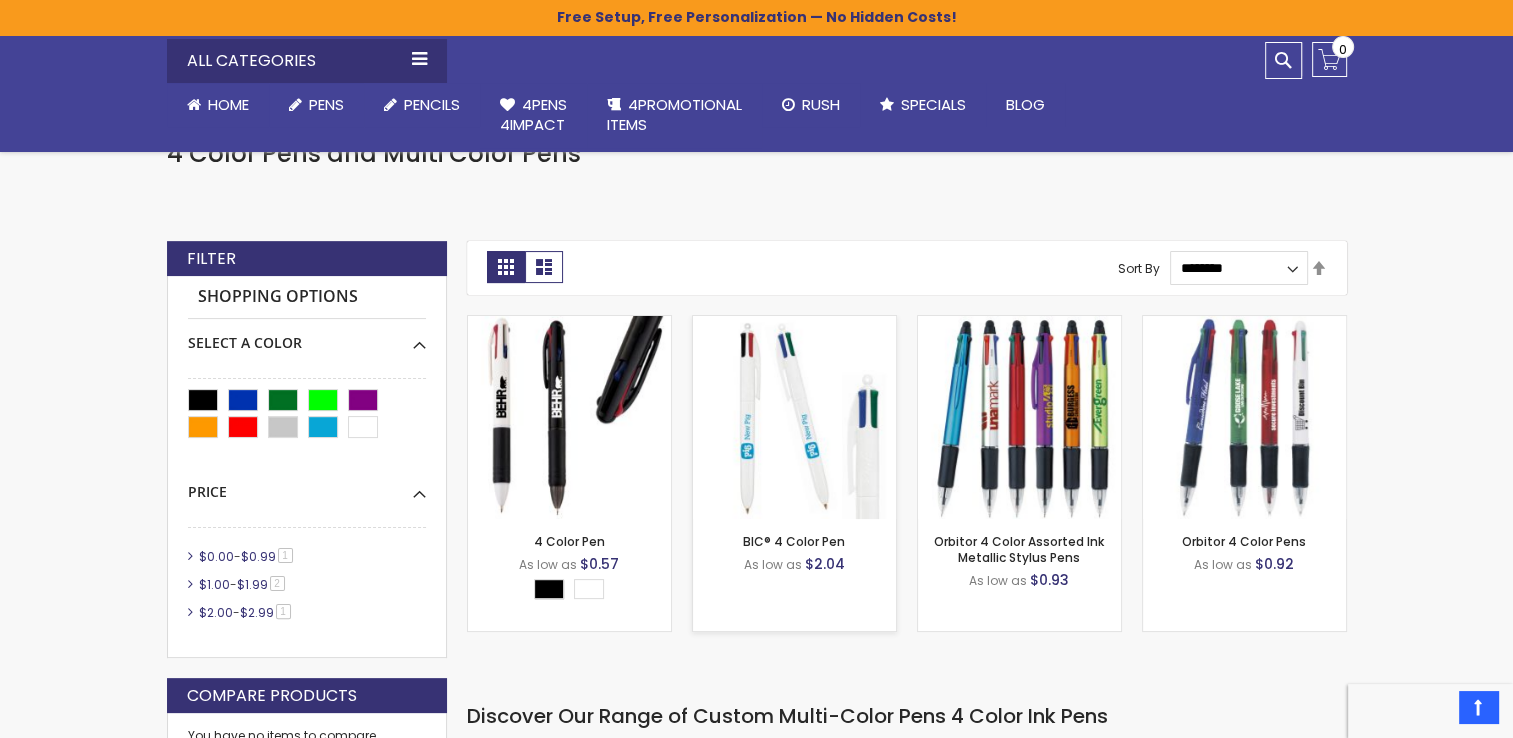 click on "-
***
+
Add to Cart" at bounding box center (794, 486) 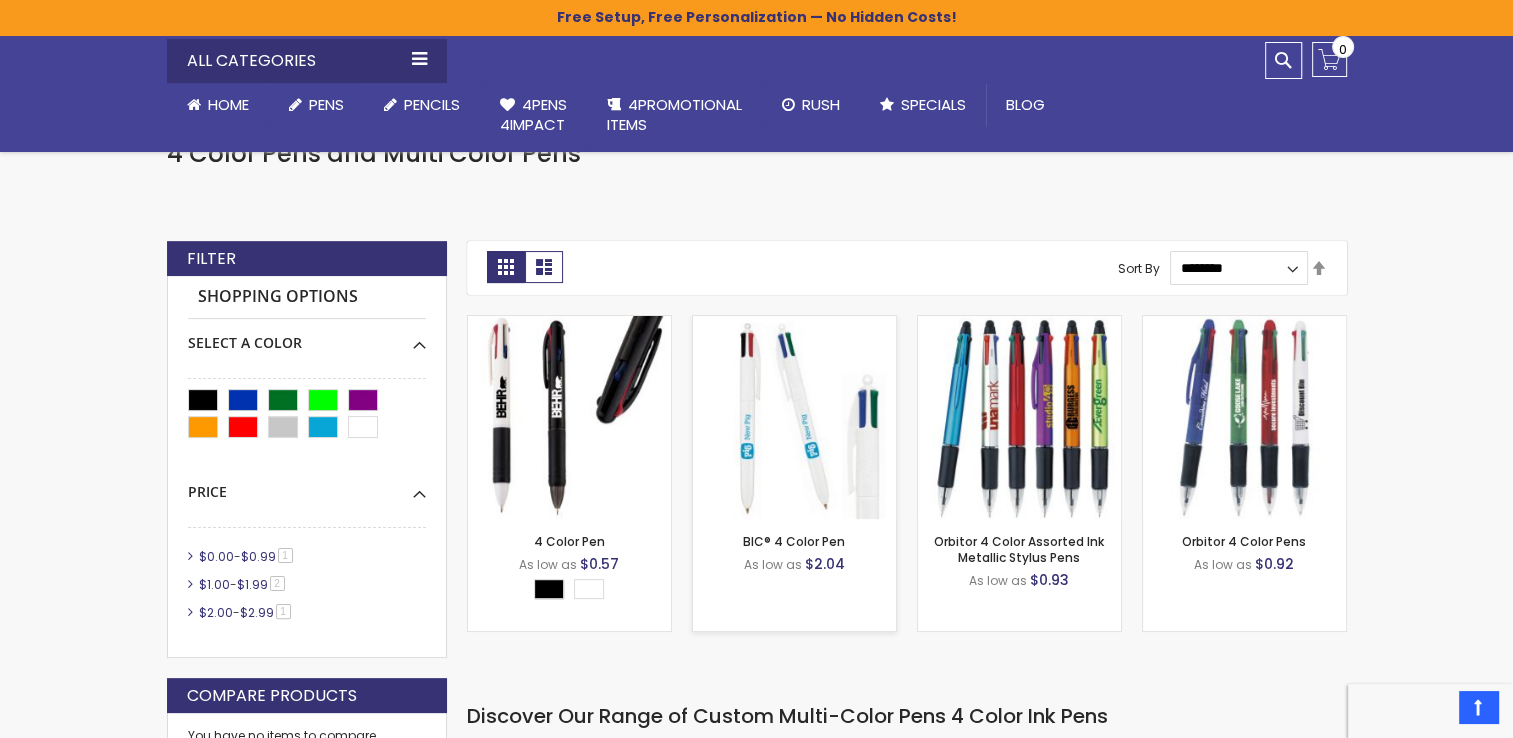 click at bounding box center [794, 417] 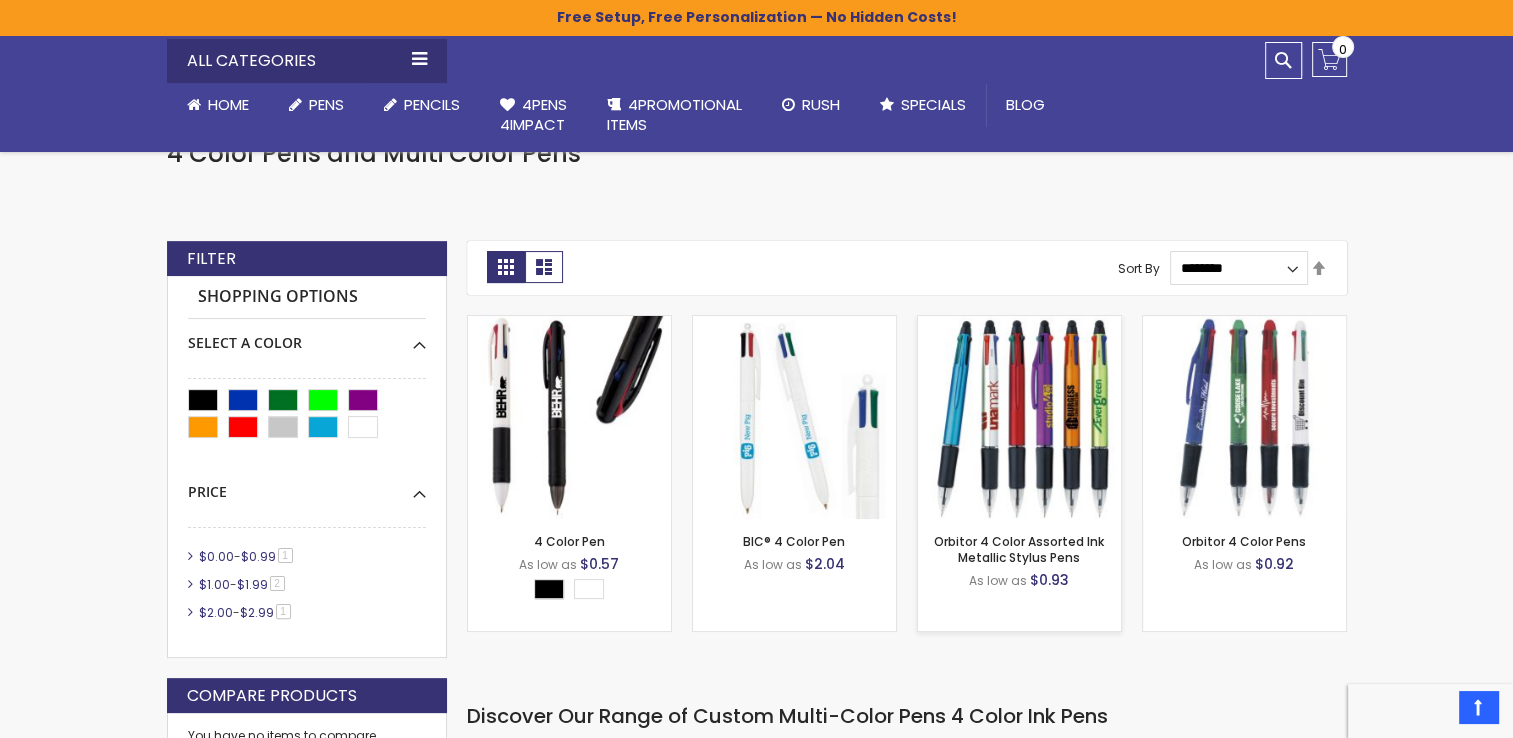 click at bounding box center (1019, 417) 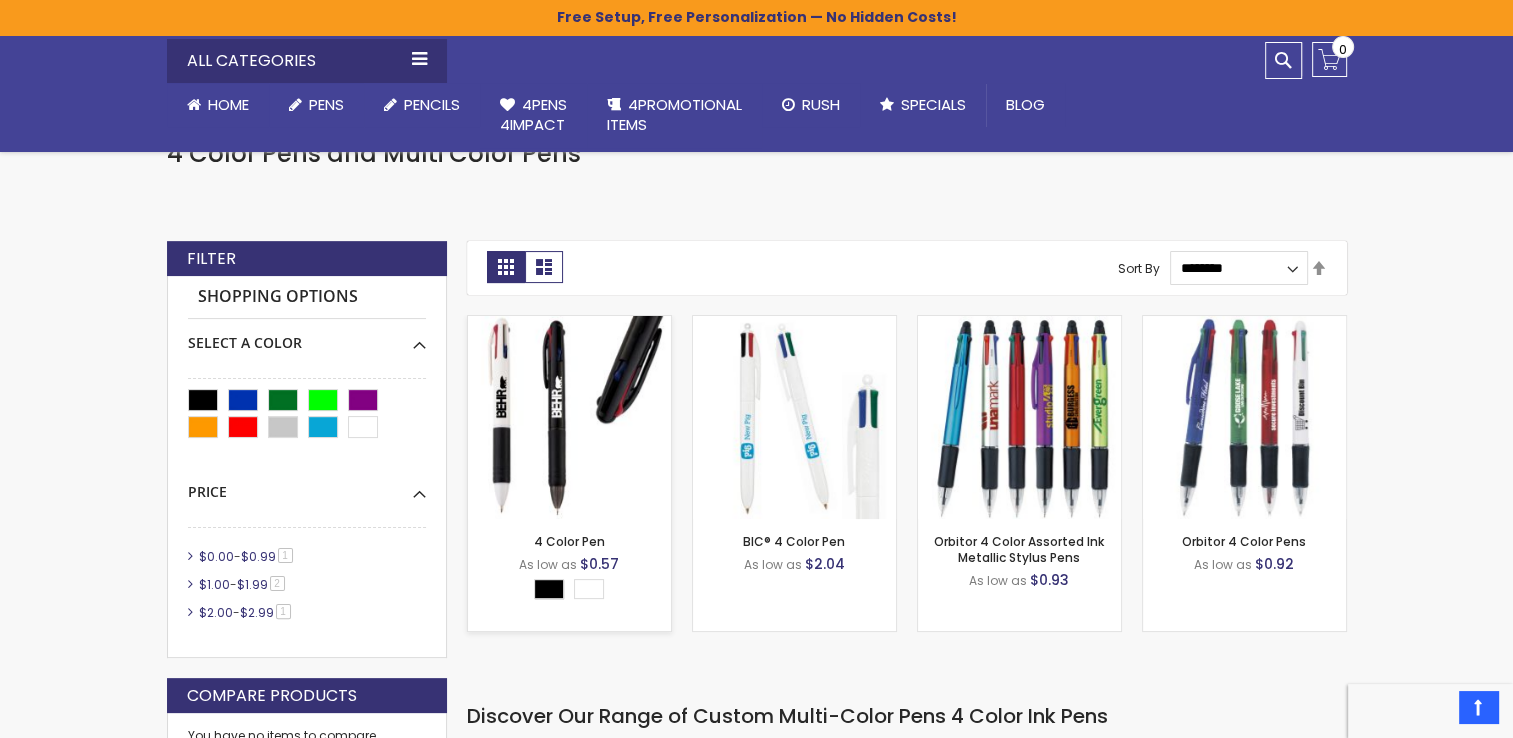 click on "Out of stock" at bounding box center (569, 477) 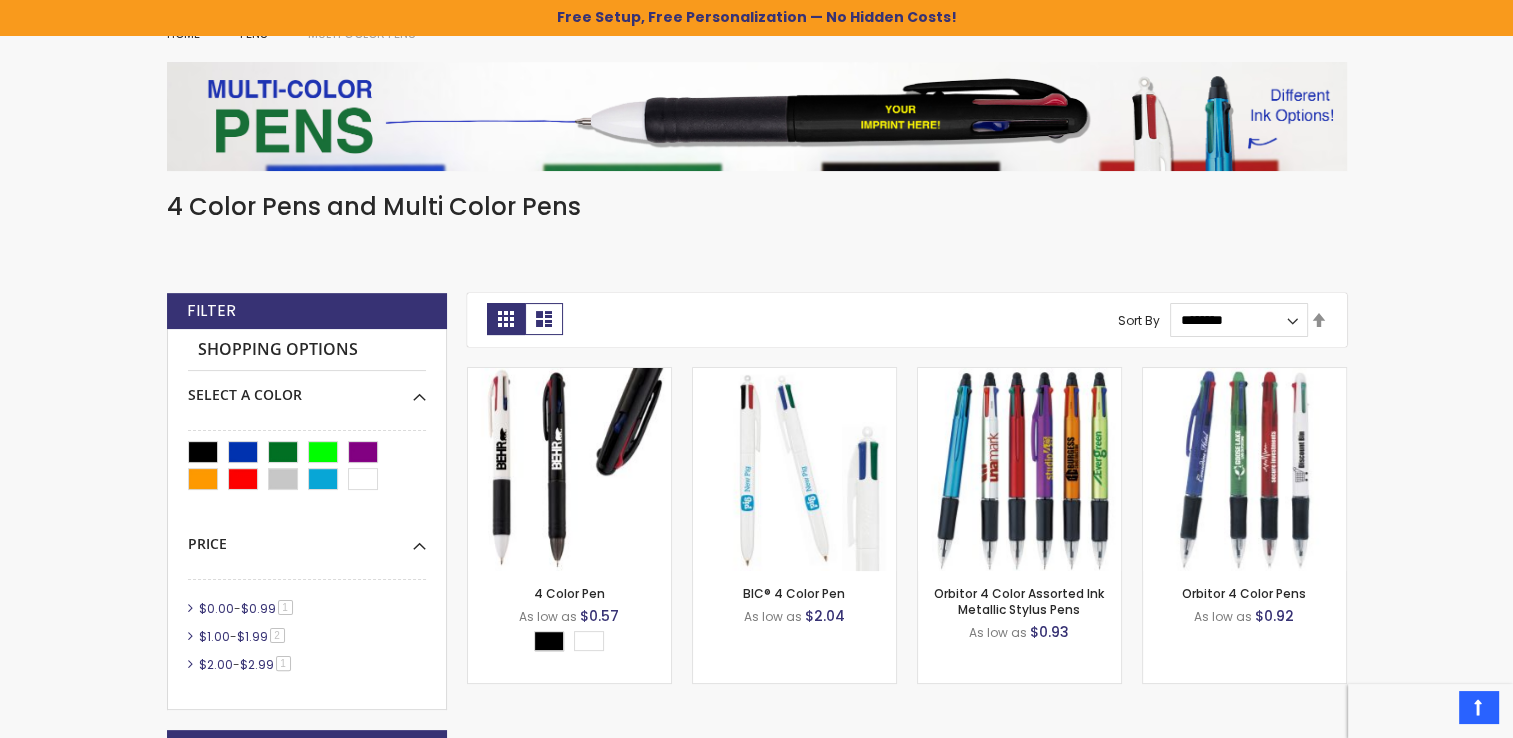 scroll, scrollTop: 234, scrollLeft: 0, axis: vertical 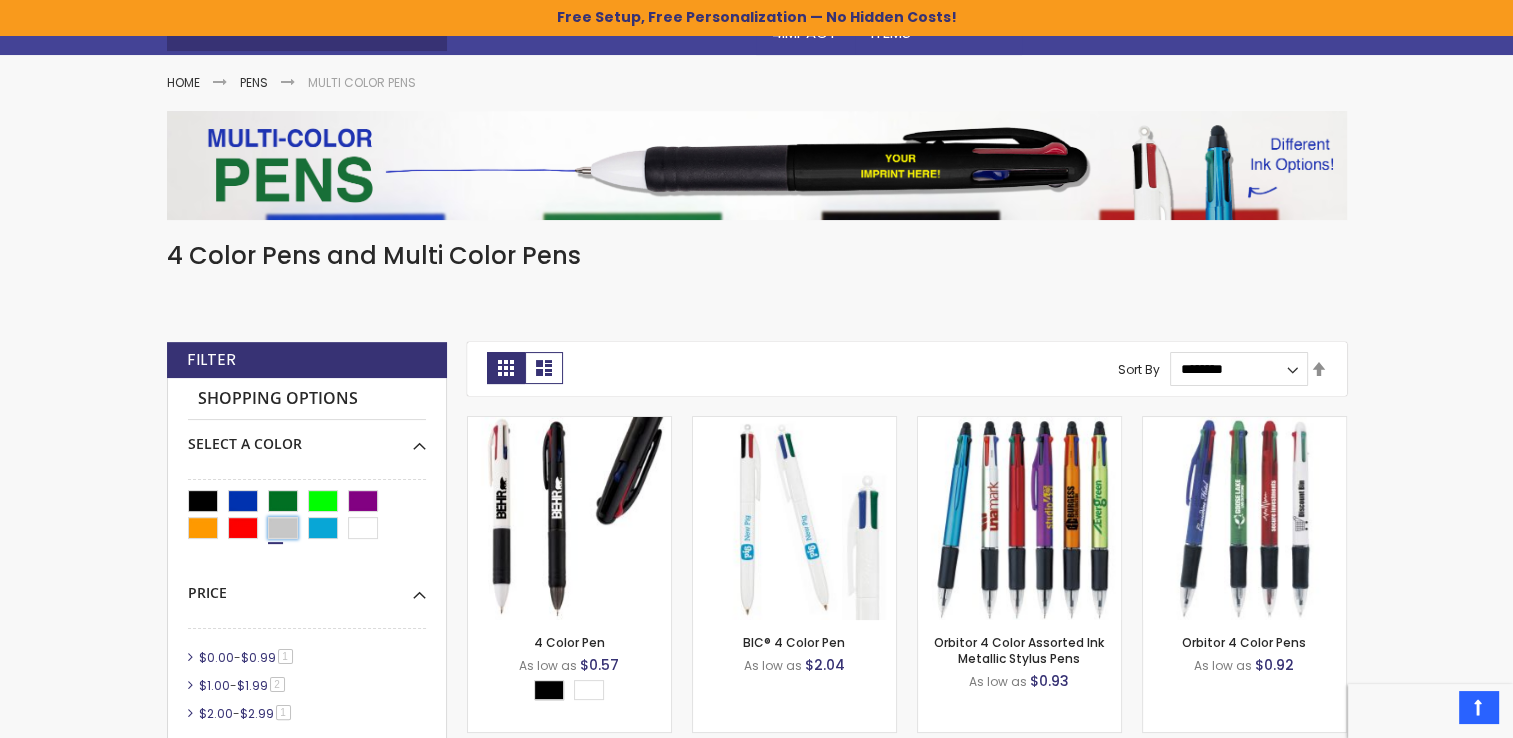 click at bounding box center [283, 528] 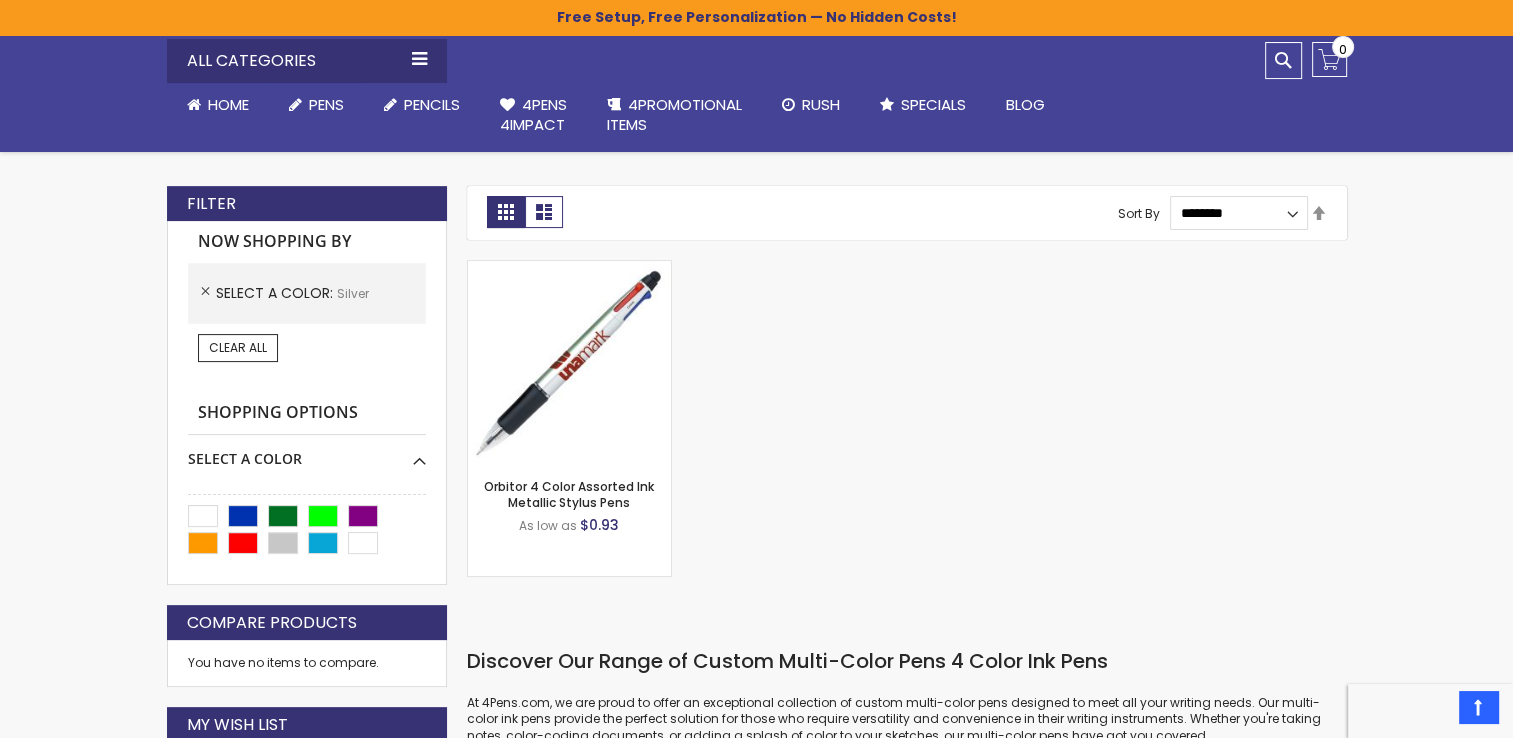 scroll, scrollTop: 434, scrollLeft: 0, axis: vertical 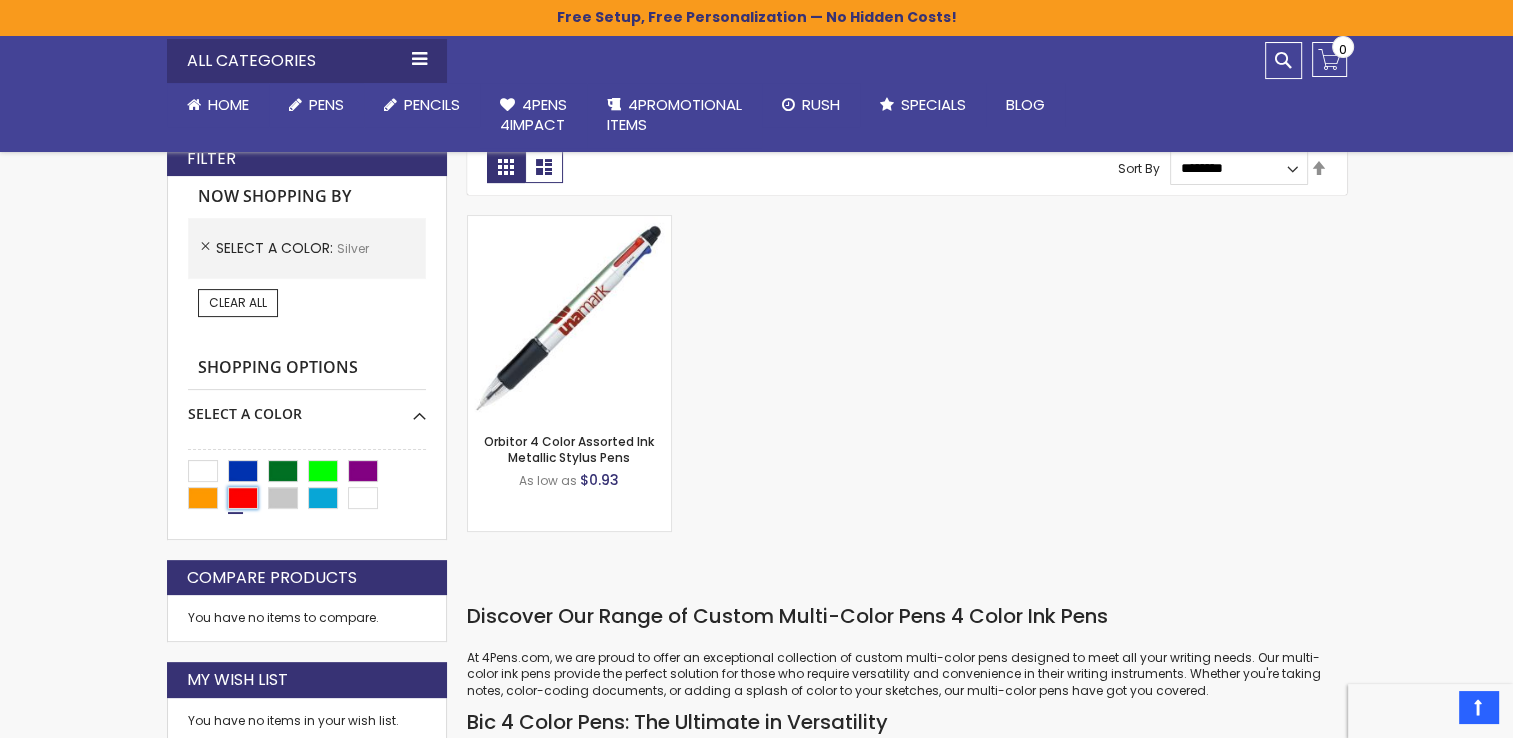 click at bounding box center (243, 498) 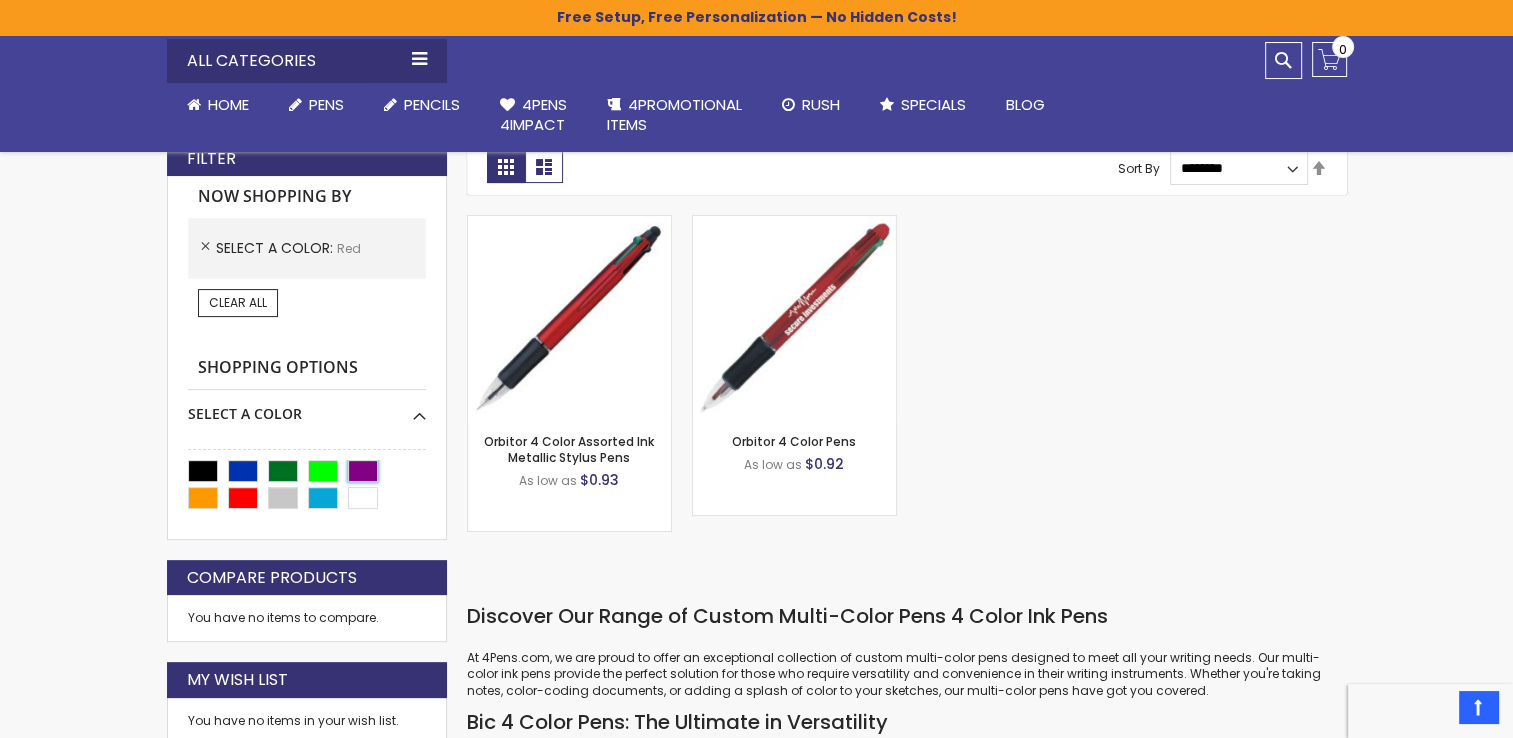 click at bounding box center [363, 471] 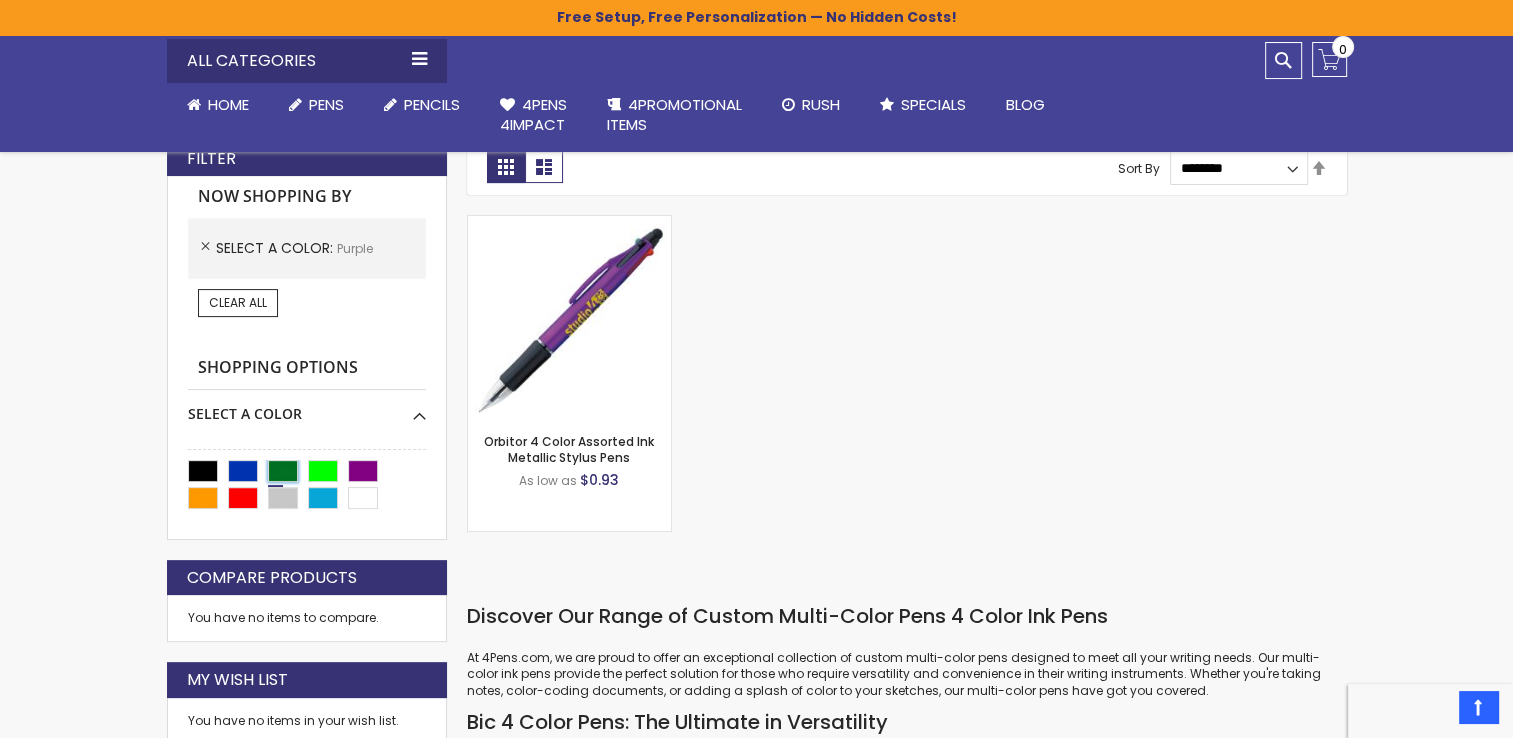 click at bounding box center (283, 471) 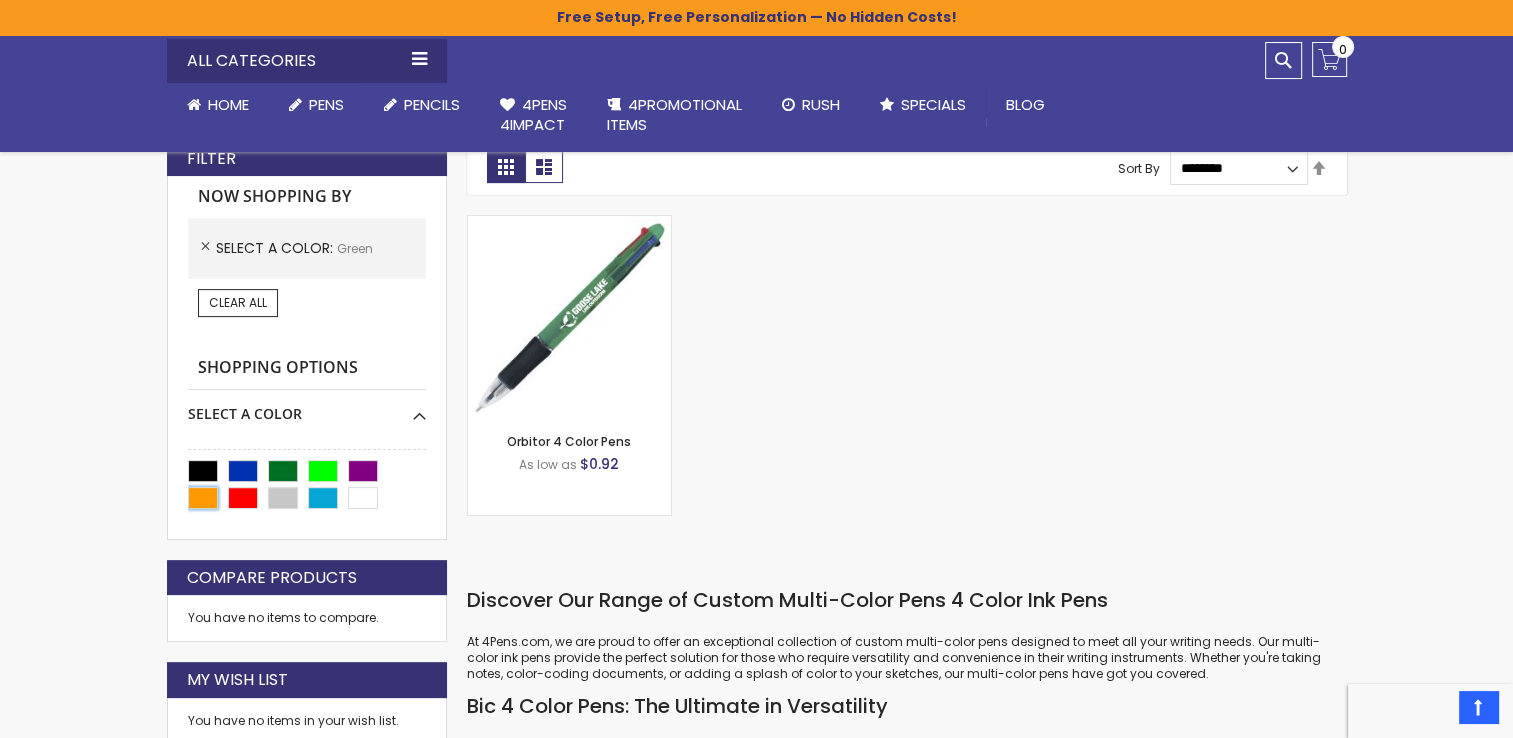 click at bounding box center [203, 498] 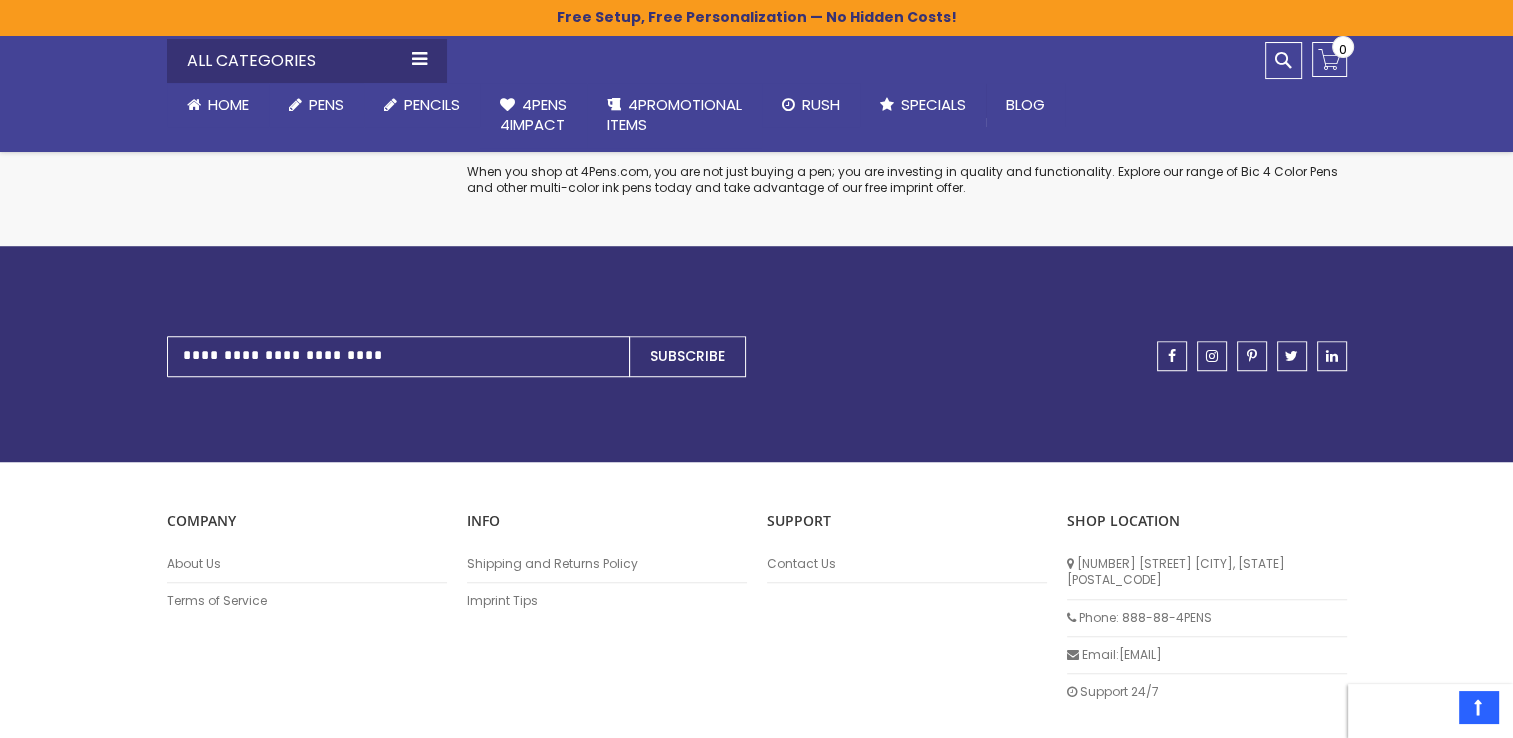 scroll, scrollTop: 1434, scrollLeft: 0, axis: vertical 